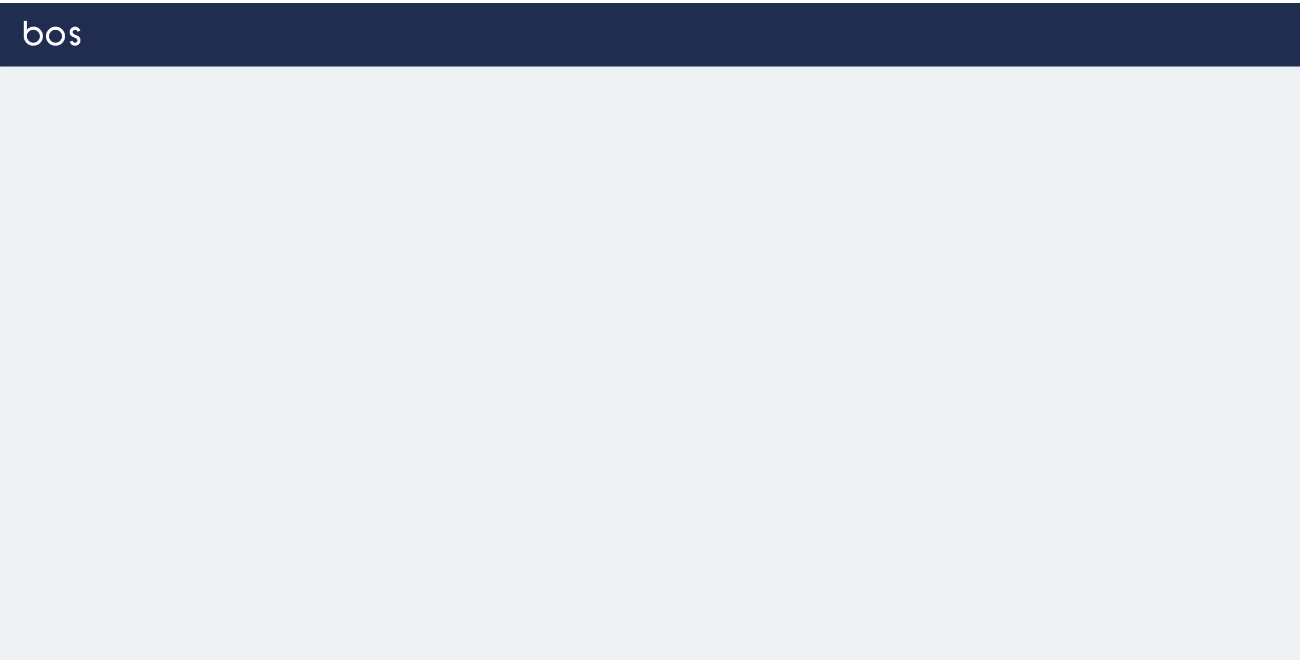 scroll, scrollTop: 0, scrollLeft: 0, axis: both 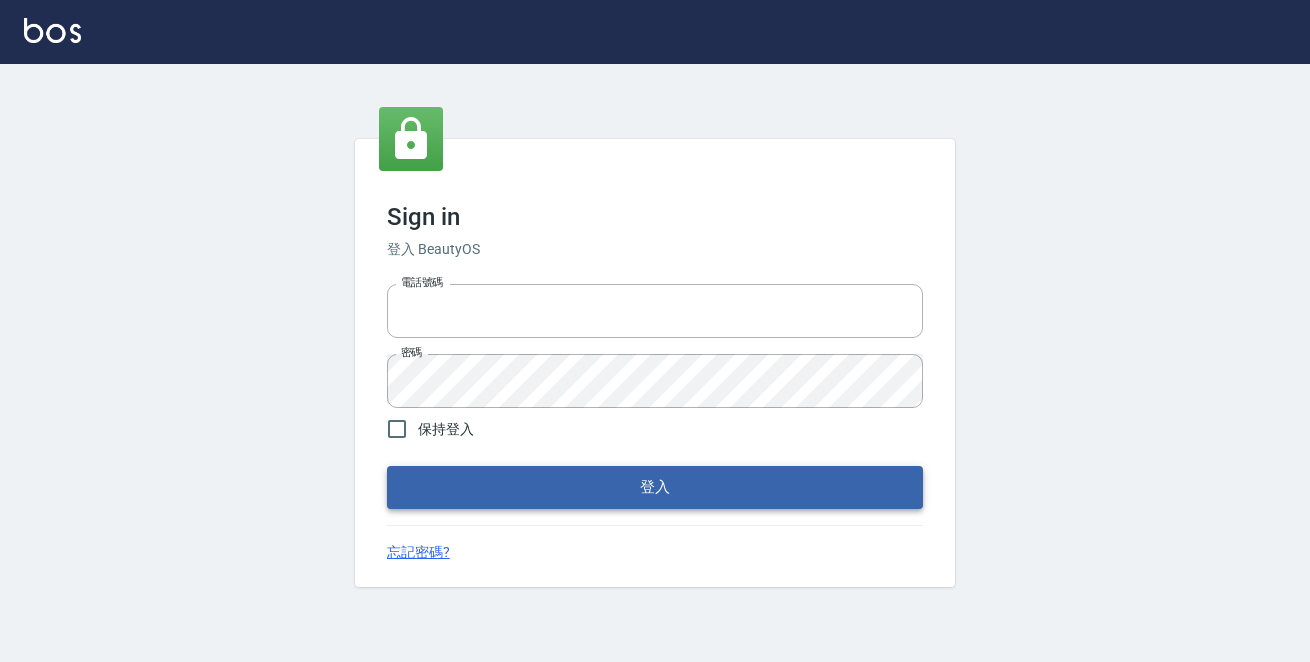 type on "[PHONE]" 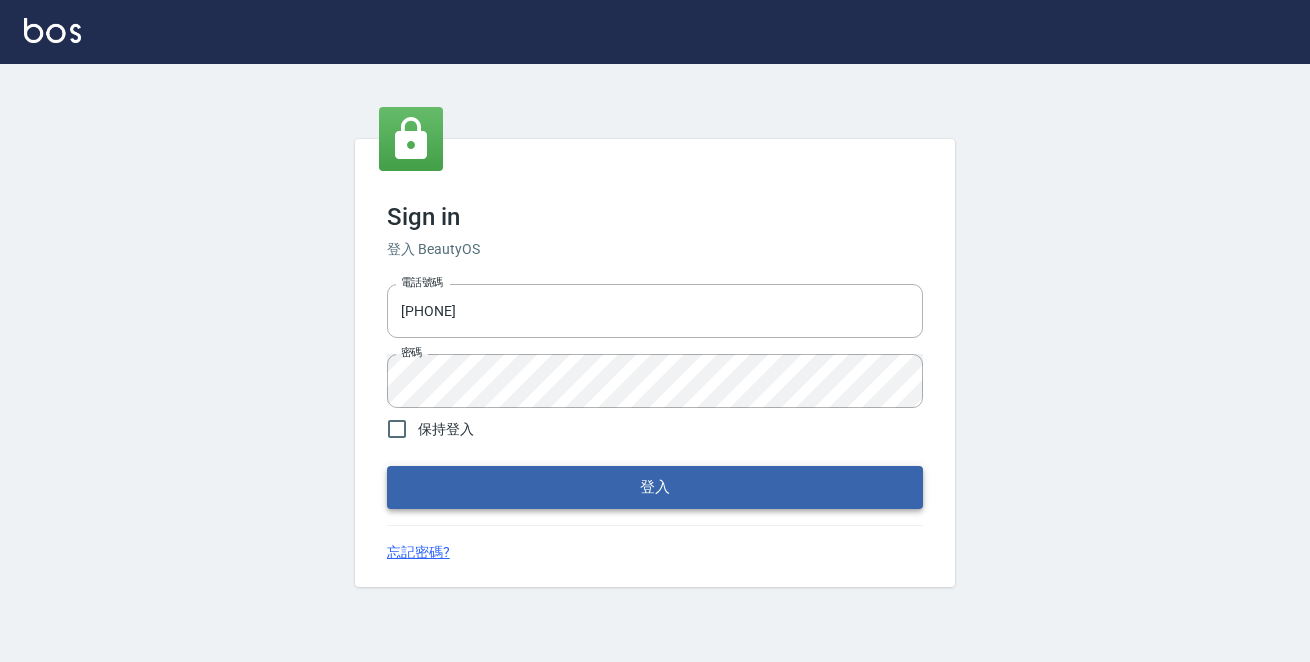 click on "登入" at bounding box center (655, 487) 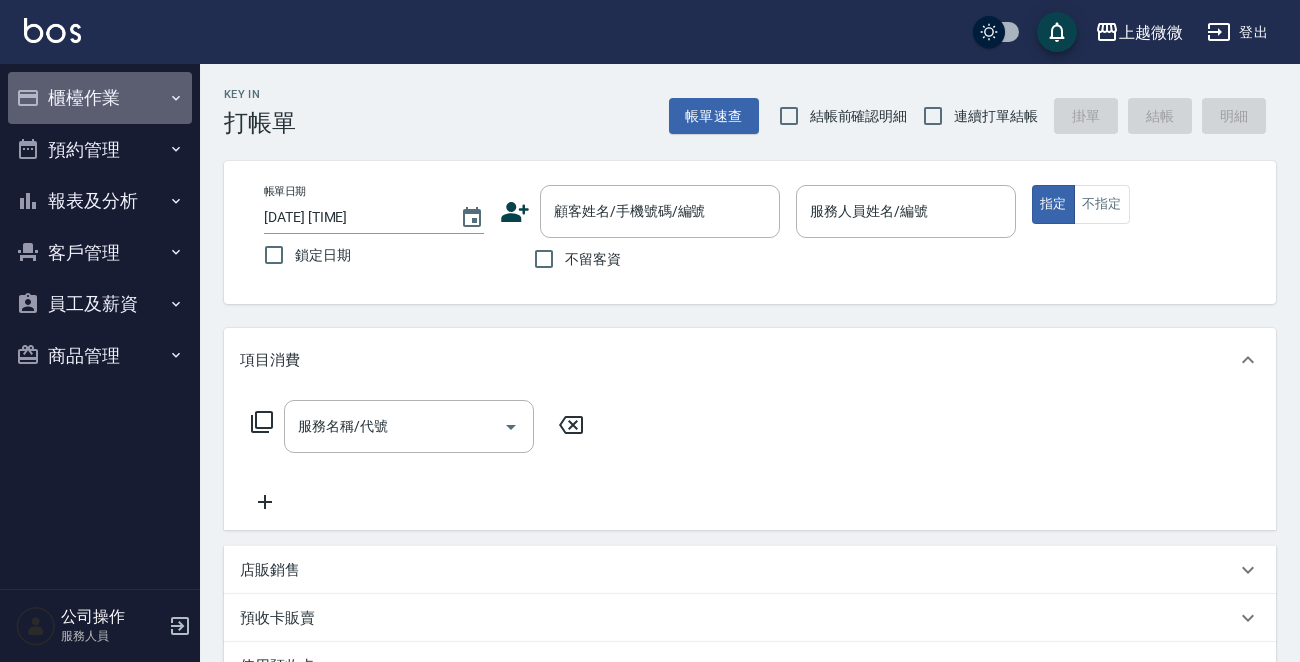 click 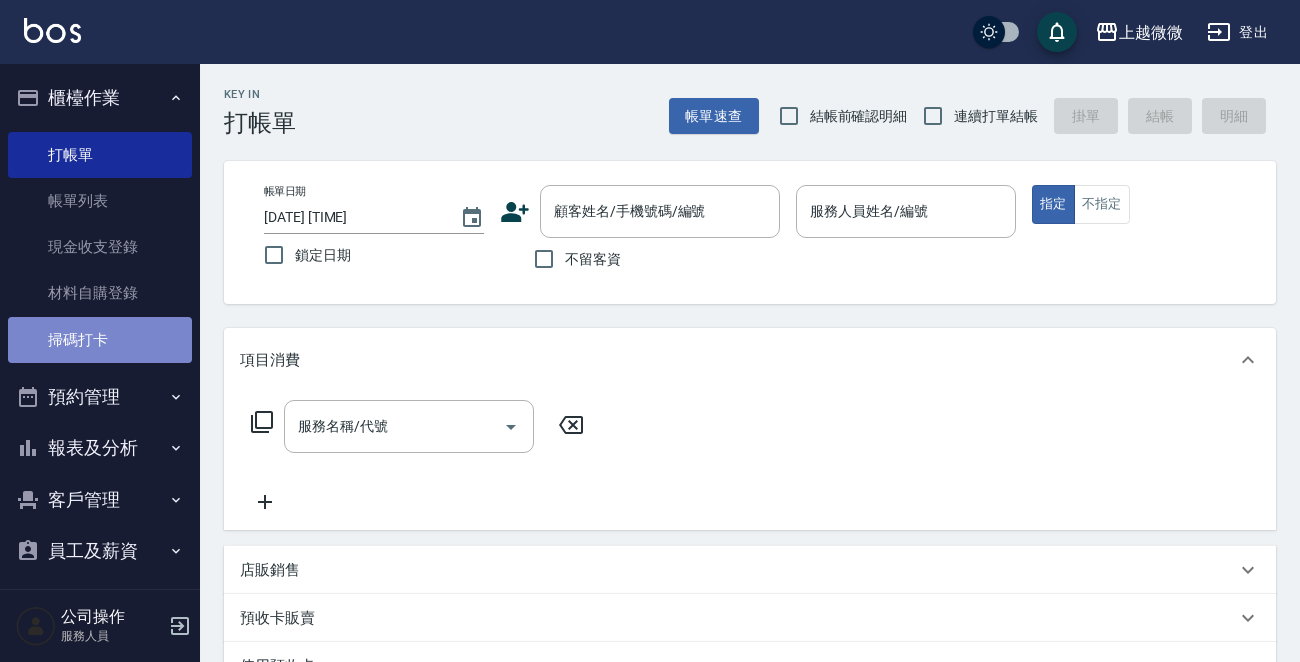 click on "掃碼打卡" at bounding box center [100, 340] 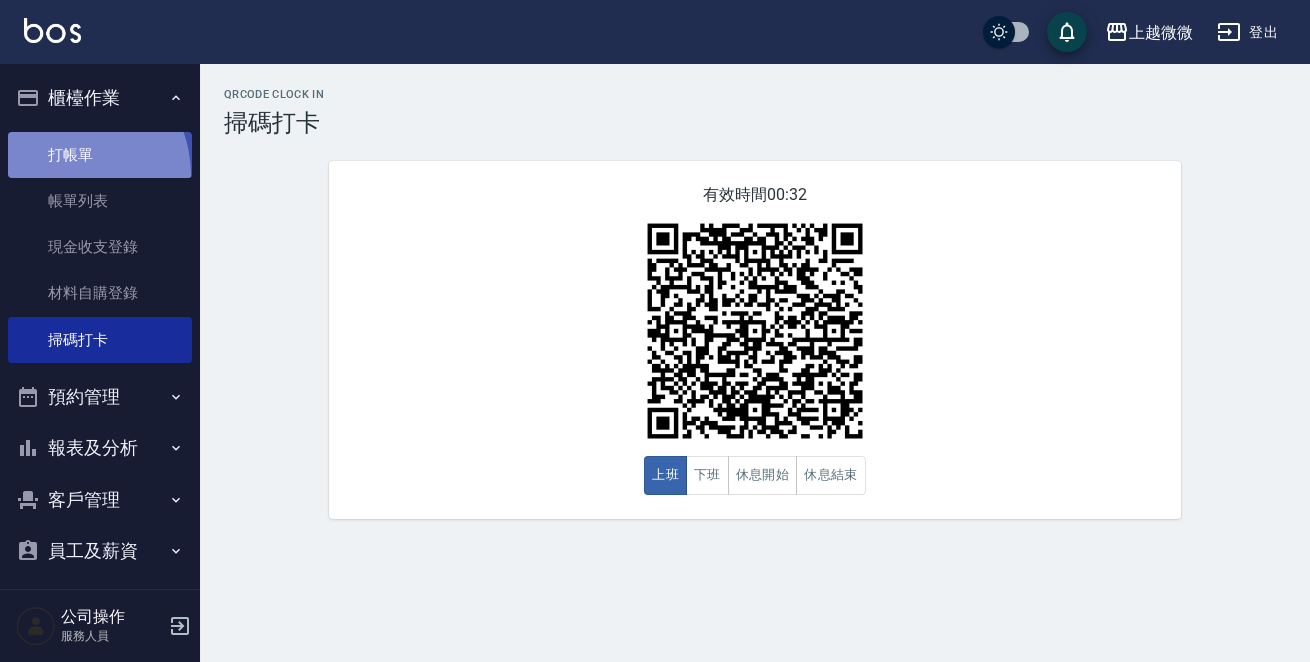 click on "打帳單" at bounding box center [100, 155] 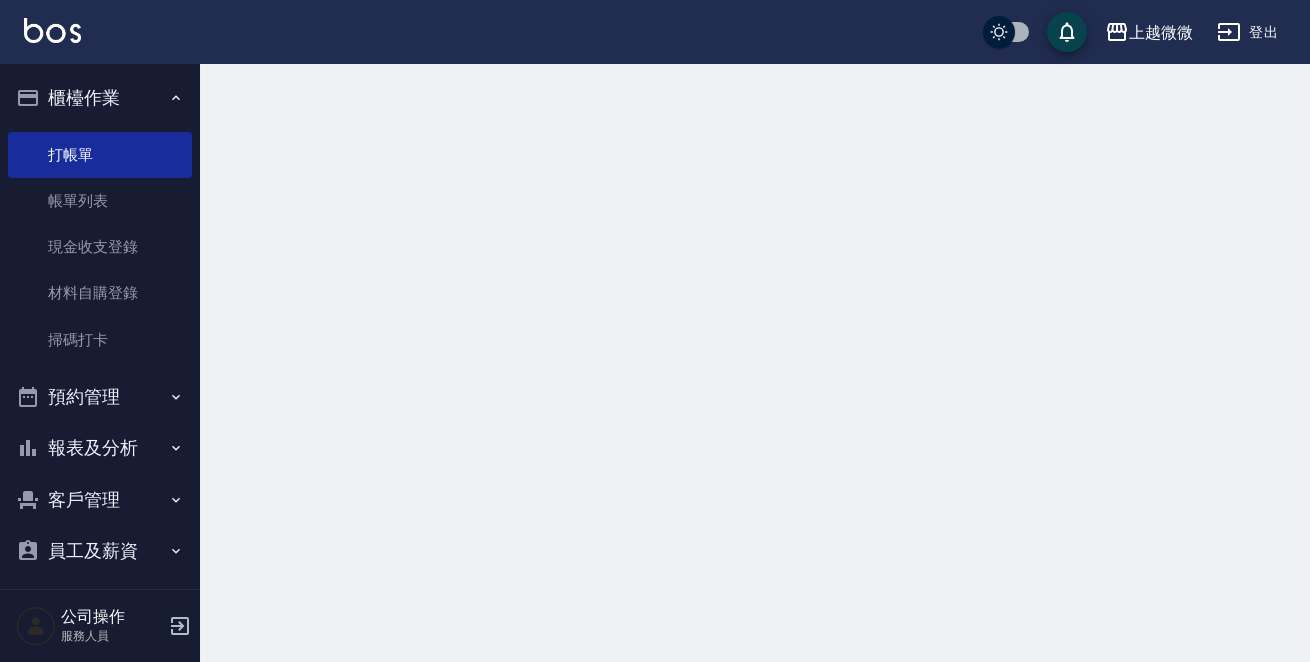 click on "帳單列表" at bounding box center [100, 201] 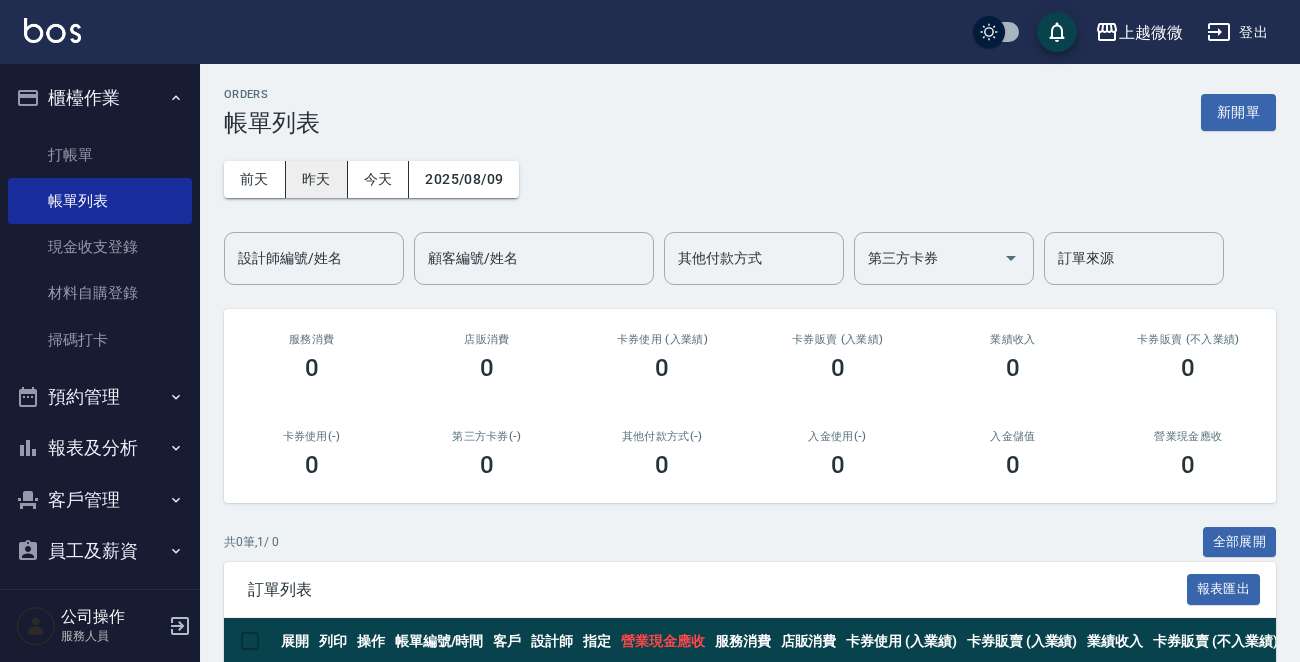 click on "昨天" at bounding box center (317, 179) 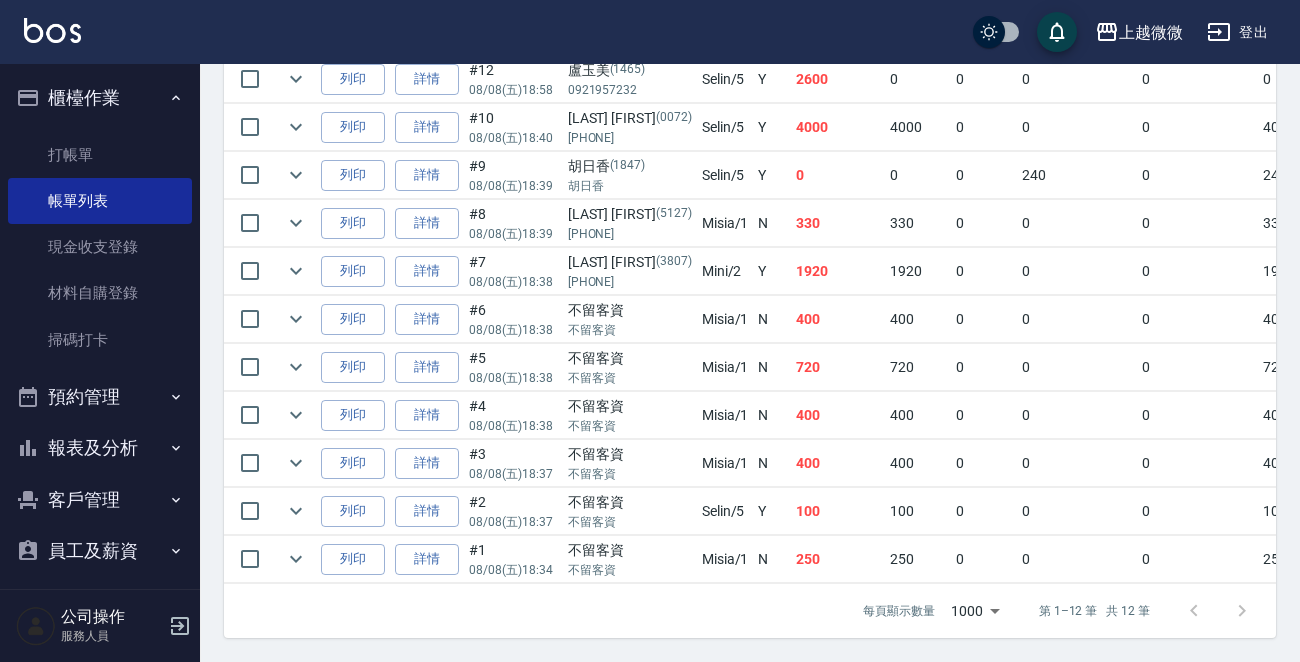 scroll, scrollTop: 670, scrollLeft: 0, axis: vertical 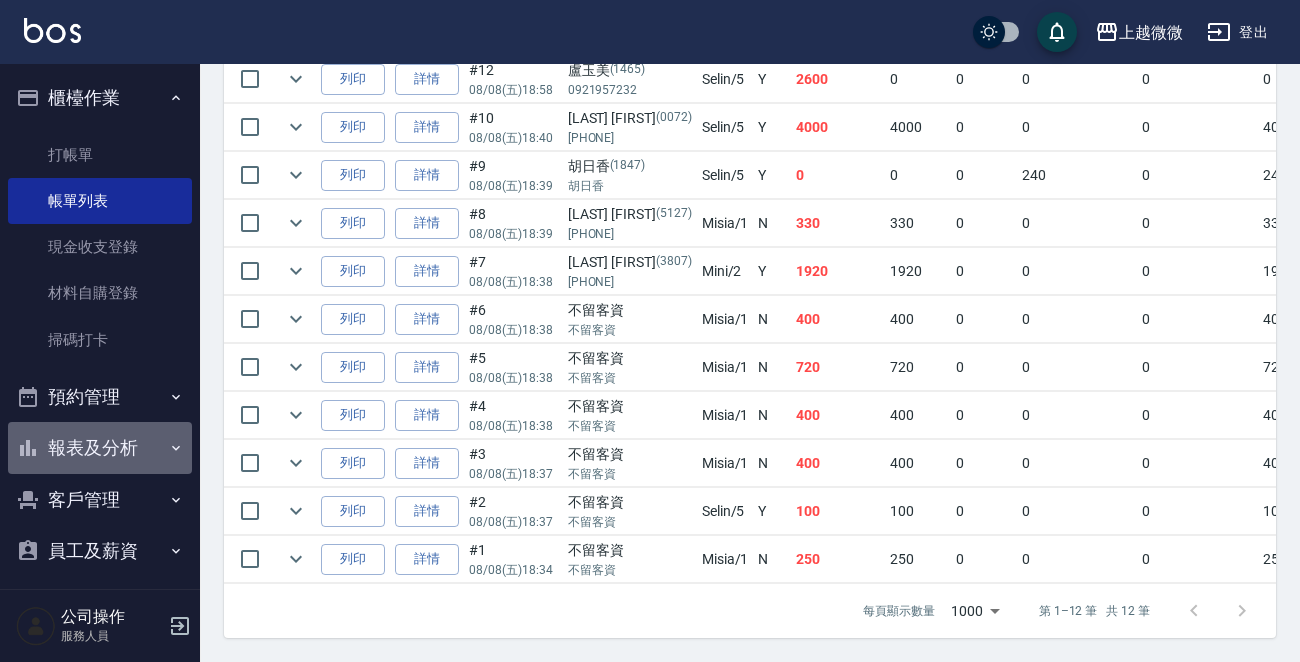 click on "報表及分析" at bounding box center (100, 448) 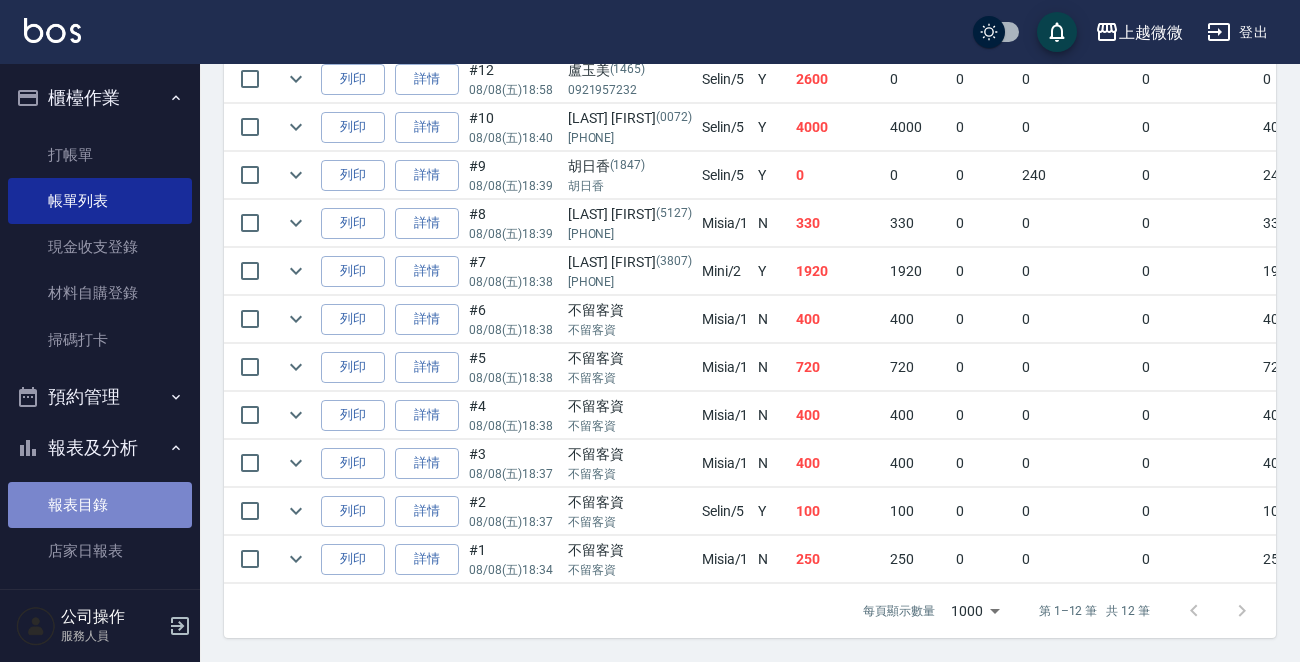 click on "報表目錄" at bounding box center [100, 505] 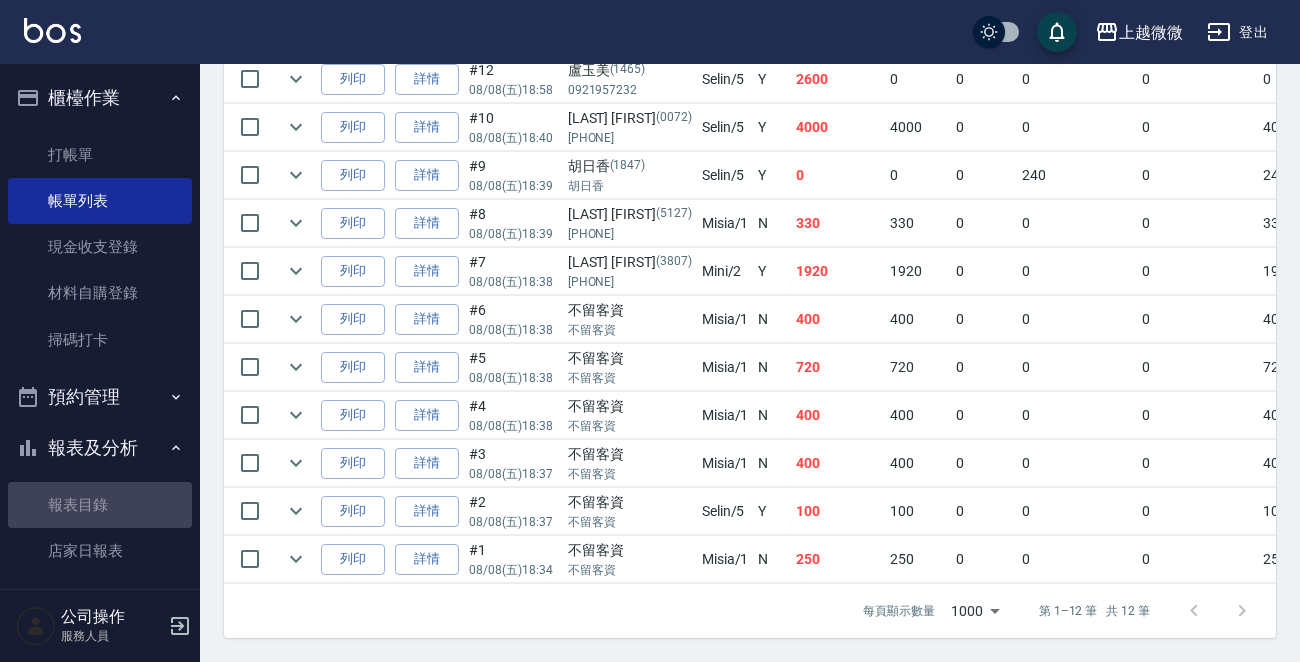 scroll, scrollTop: 0, scrollLeft: 0, axis: both 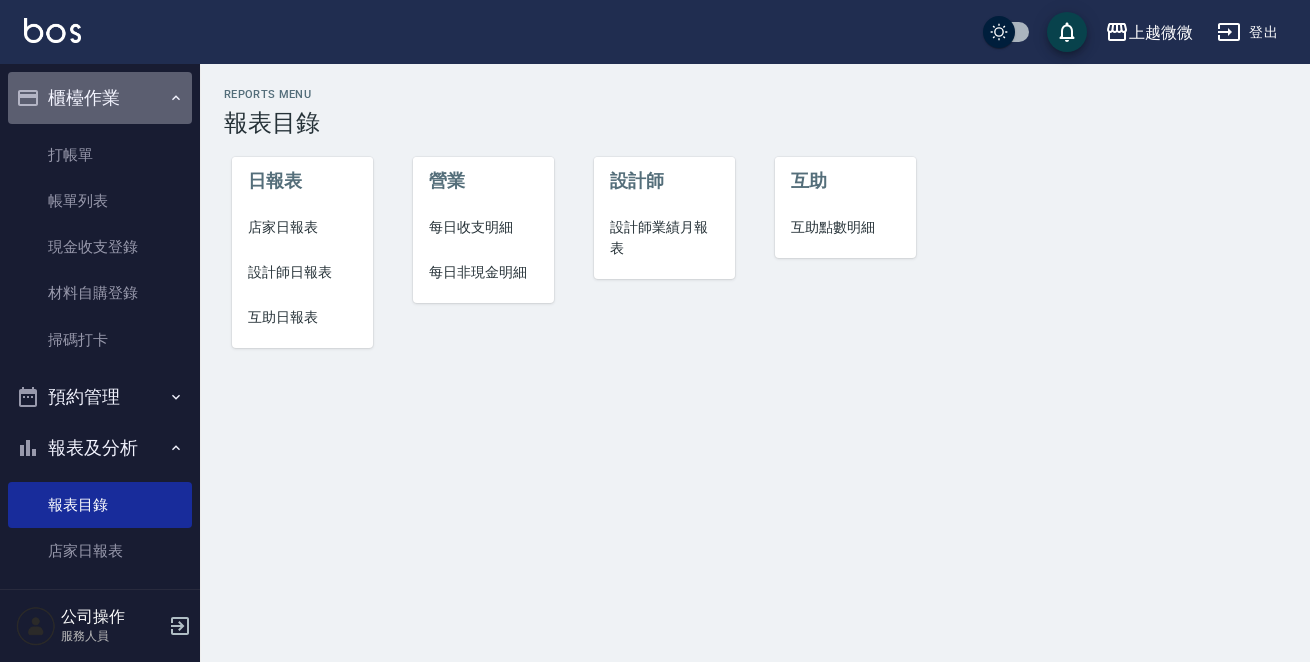 click on "櫃檯作業" at bounding box center (100, 98) 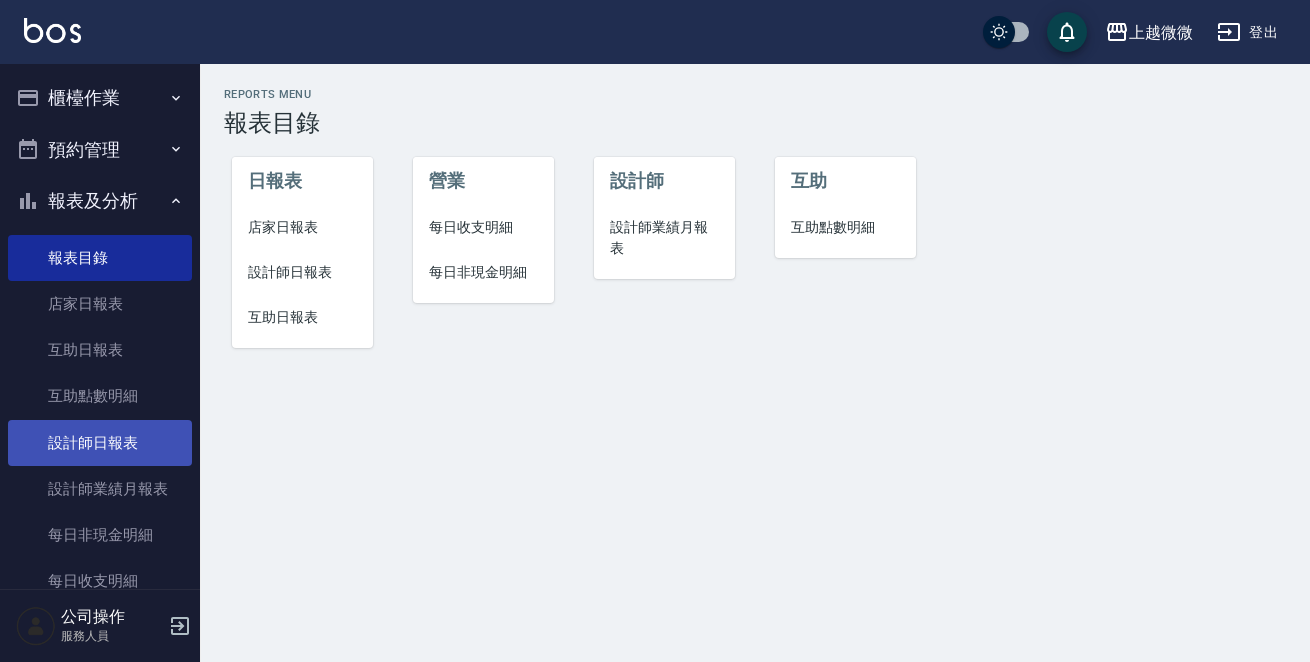 click on "設計師日報表" at bounding box center (100, 443) 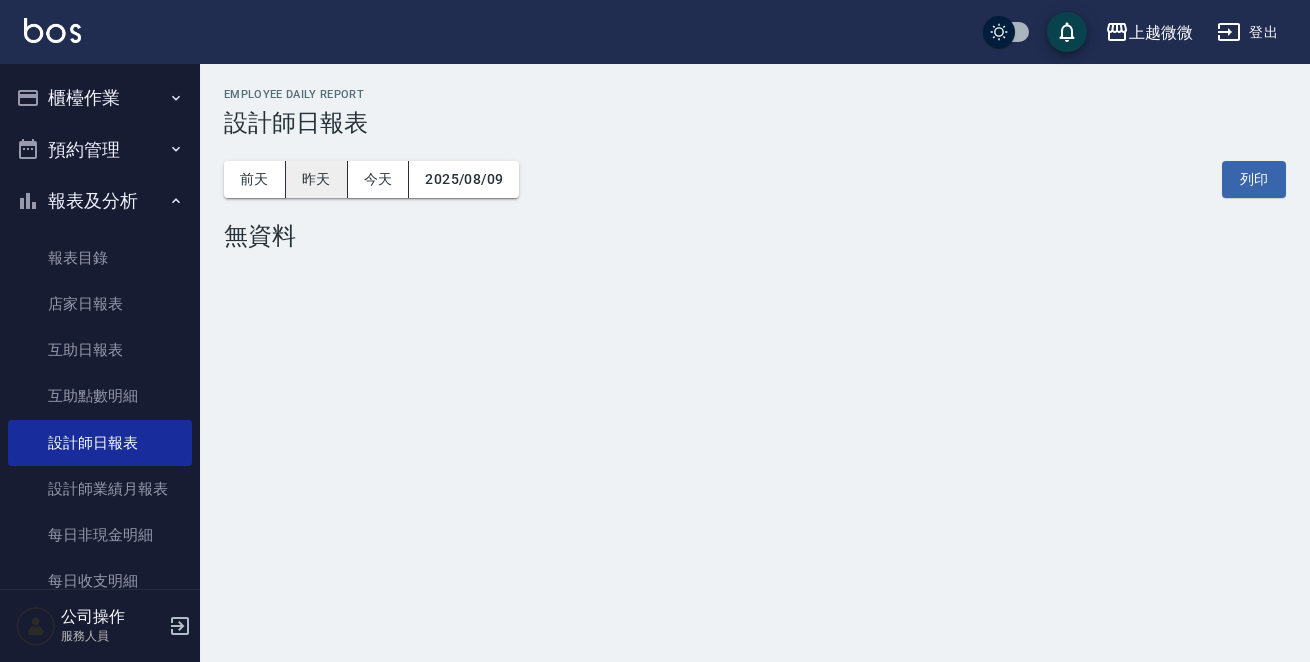 click on "昨天" at bounding box center [317, 179] 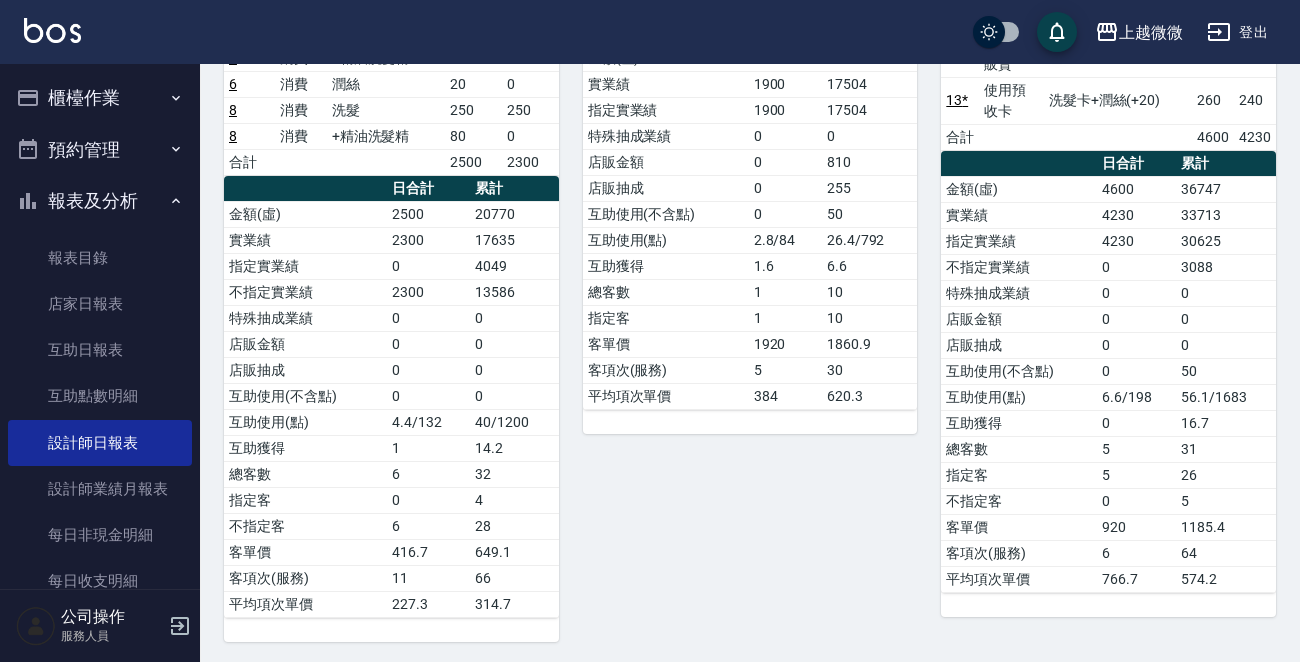 scroll, scrollTop: 0, scrollLeft: 0, axis: both 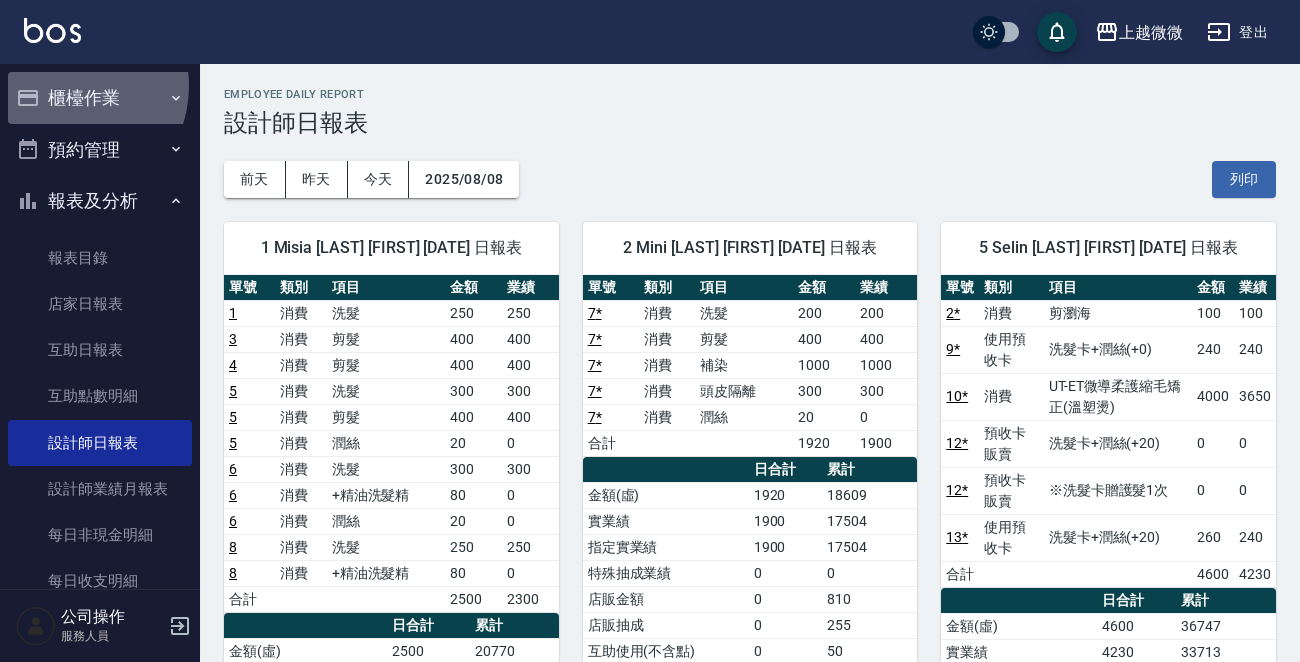 click on "櫃檯作業" at bounding box center (100, 98) 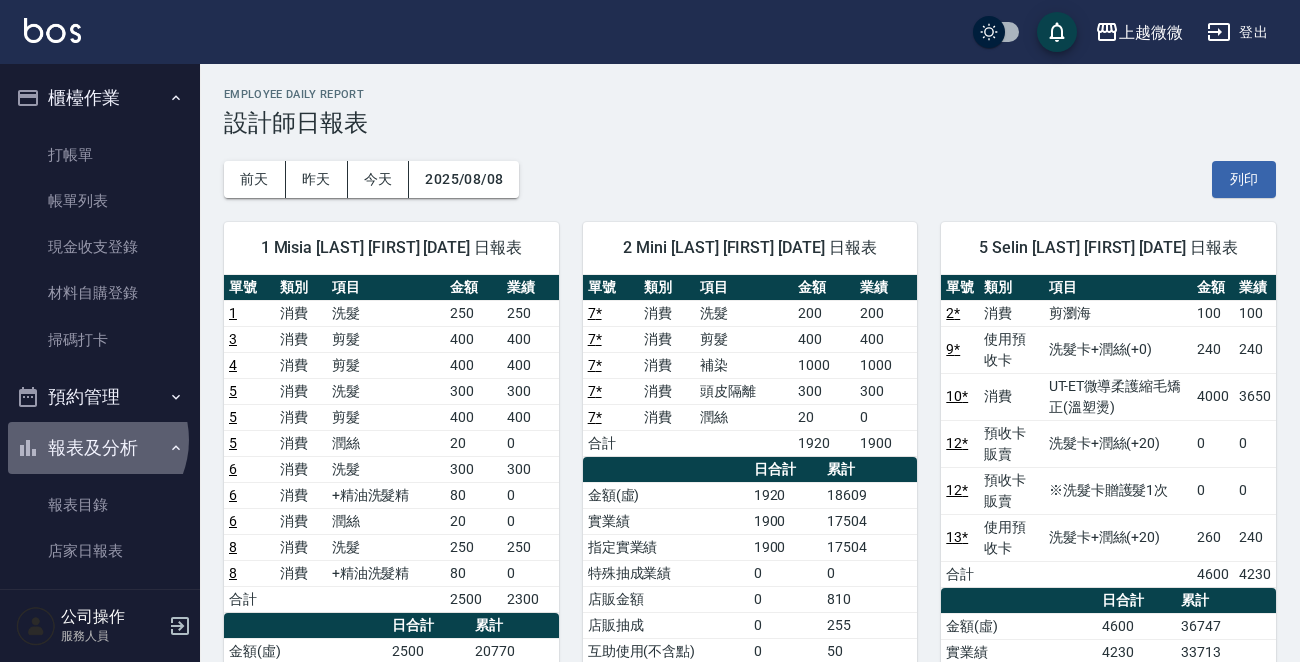 click on "報表及分析" at bounding box center (100, 448) 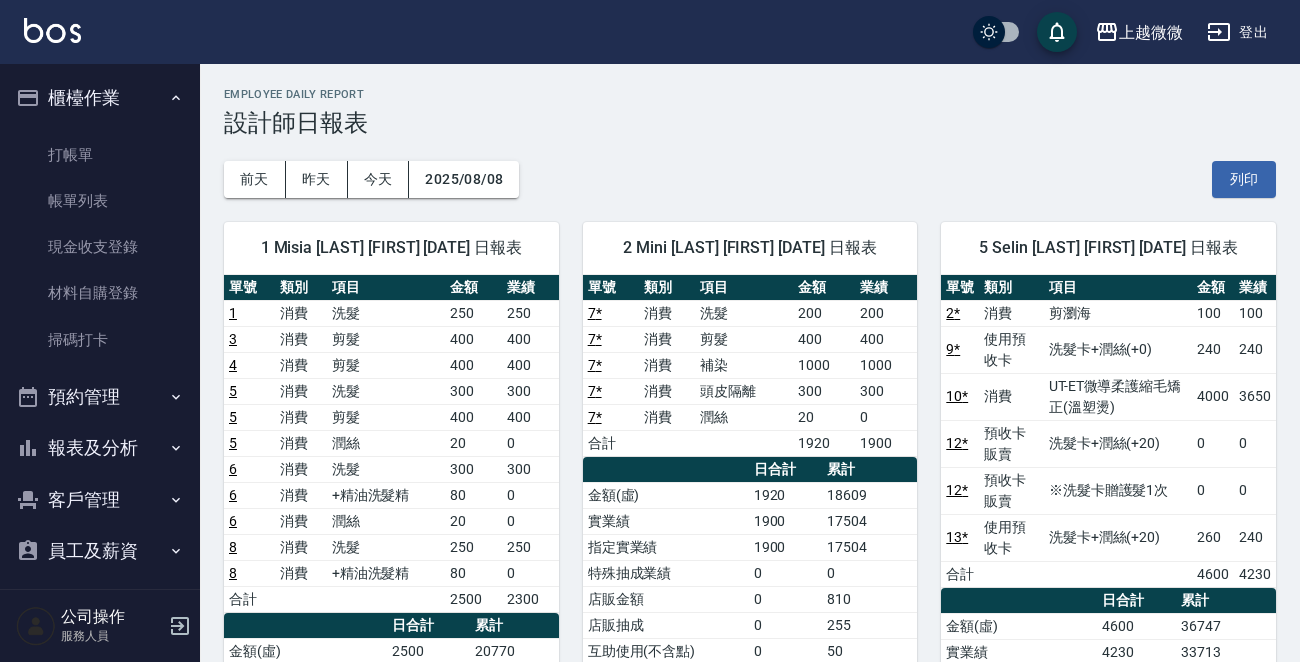 click on "櫃檯作業" at bounding box center (100, 98) 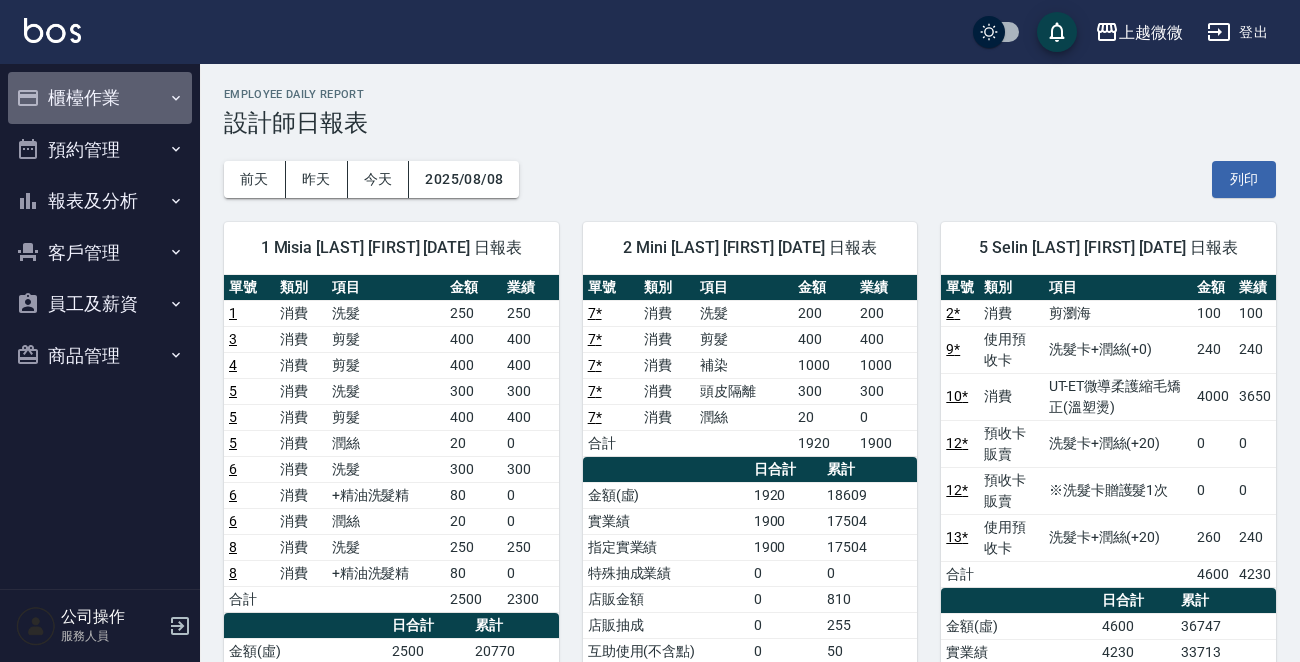 click on "櫃檯作業" at bounding box center [100, 98] 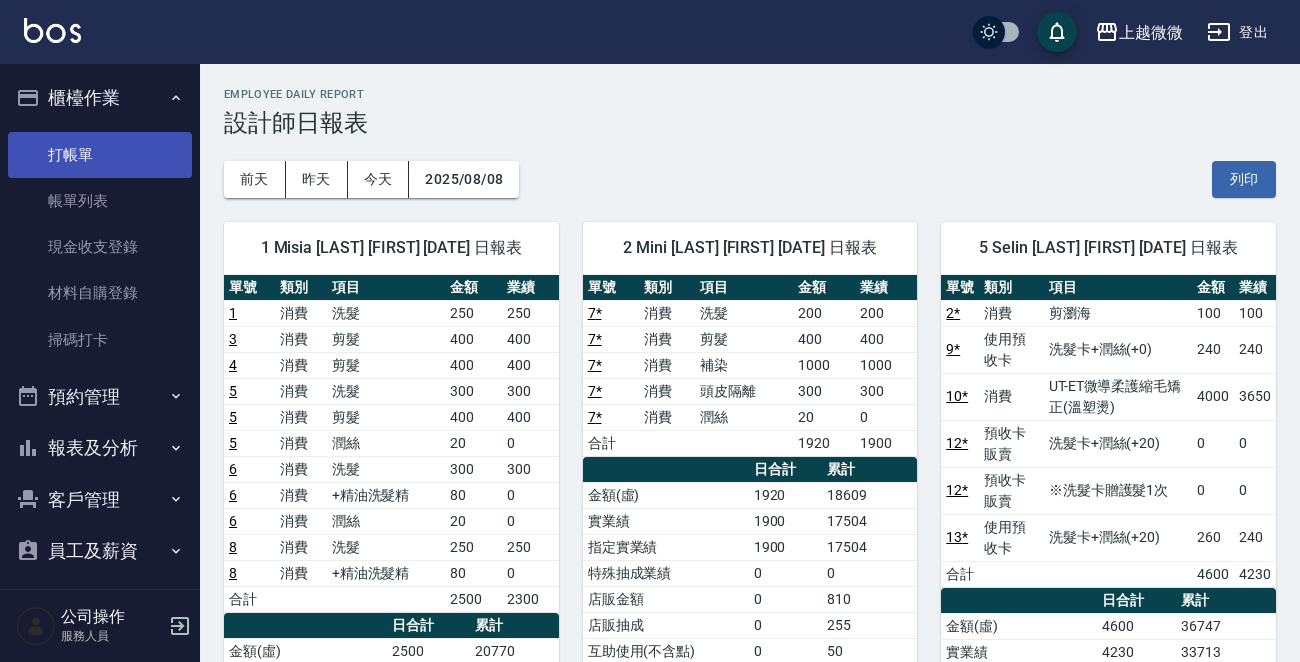 click on "打帳單" at bounding box center [100, 155] 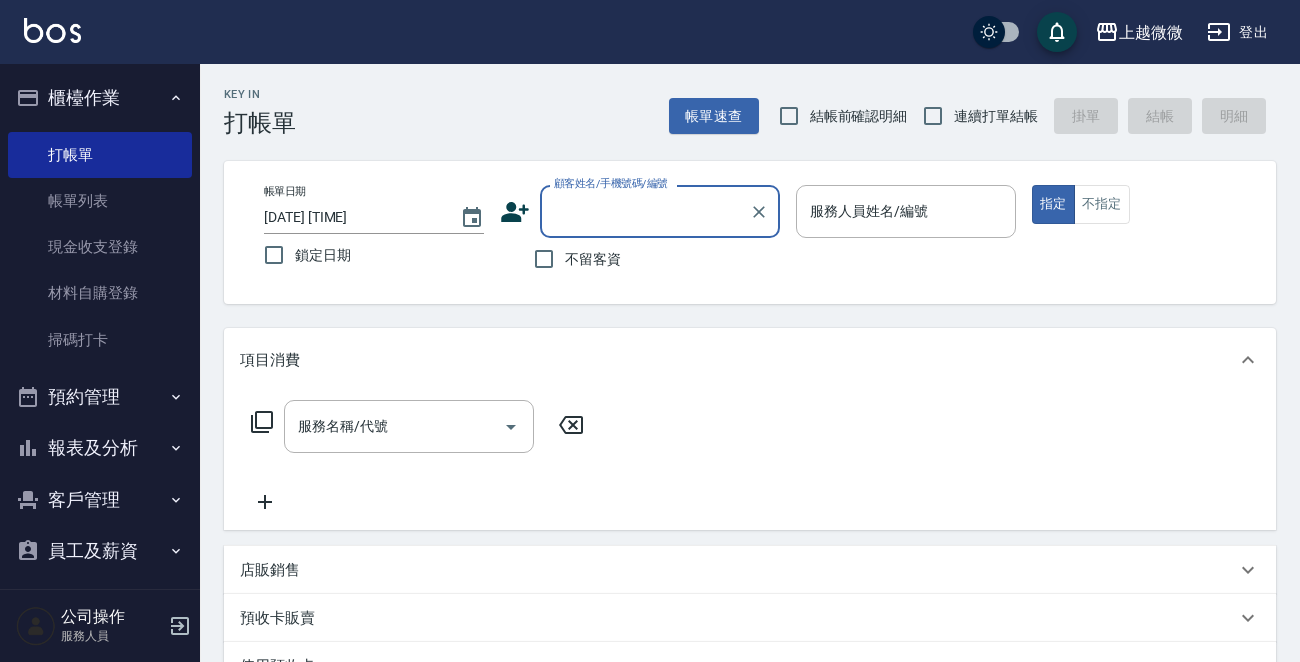 click on "客戶管理" at bounding box center [100, 500] 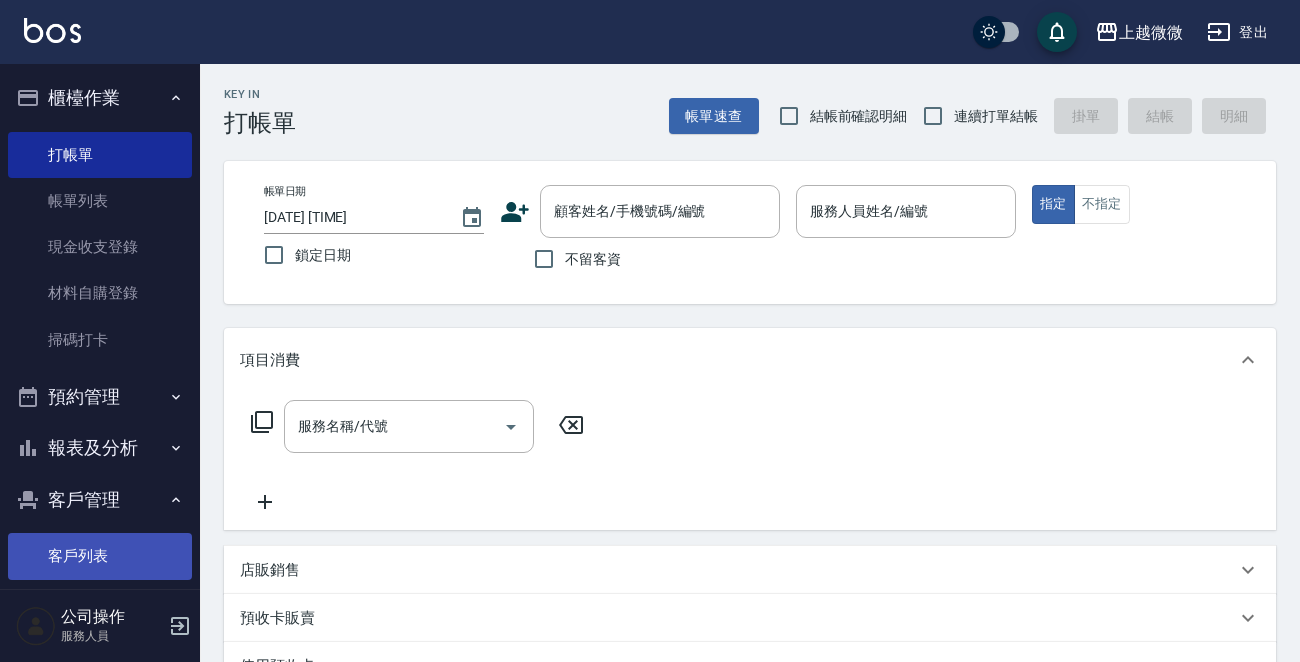 click on "客戶列表" at bounding box center [100, 556] 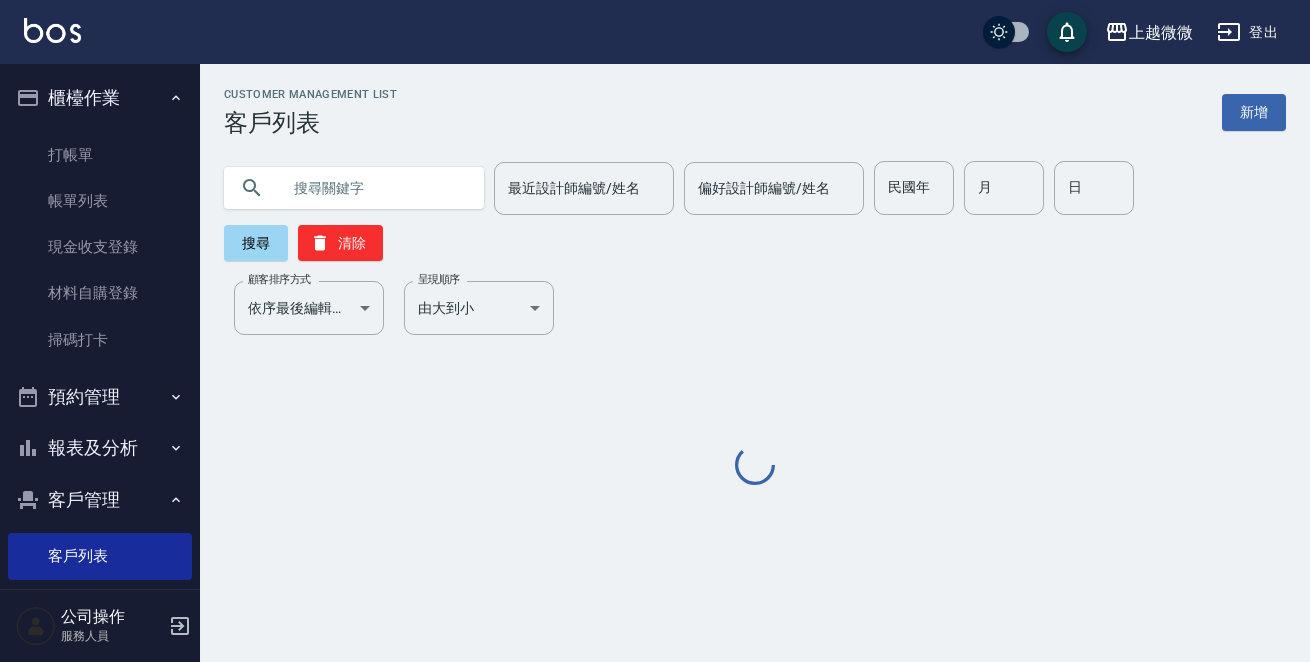 click at bounding box center [374, 188] 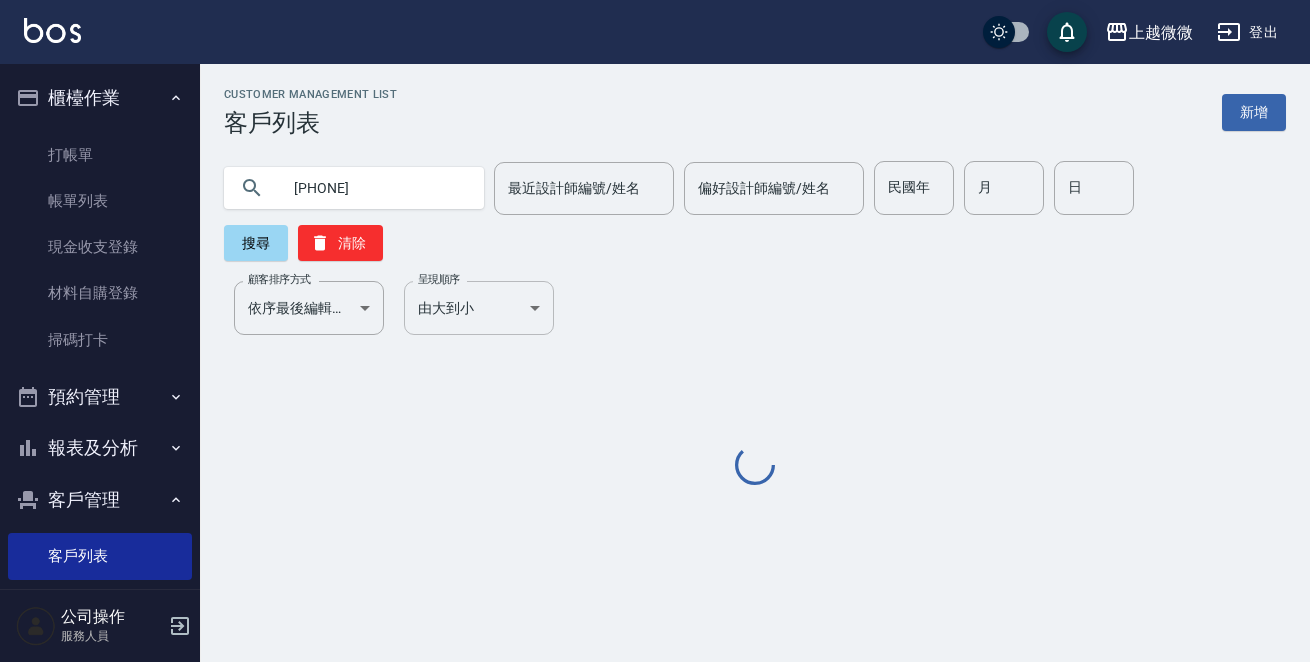 type on "[PHONE]" 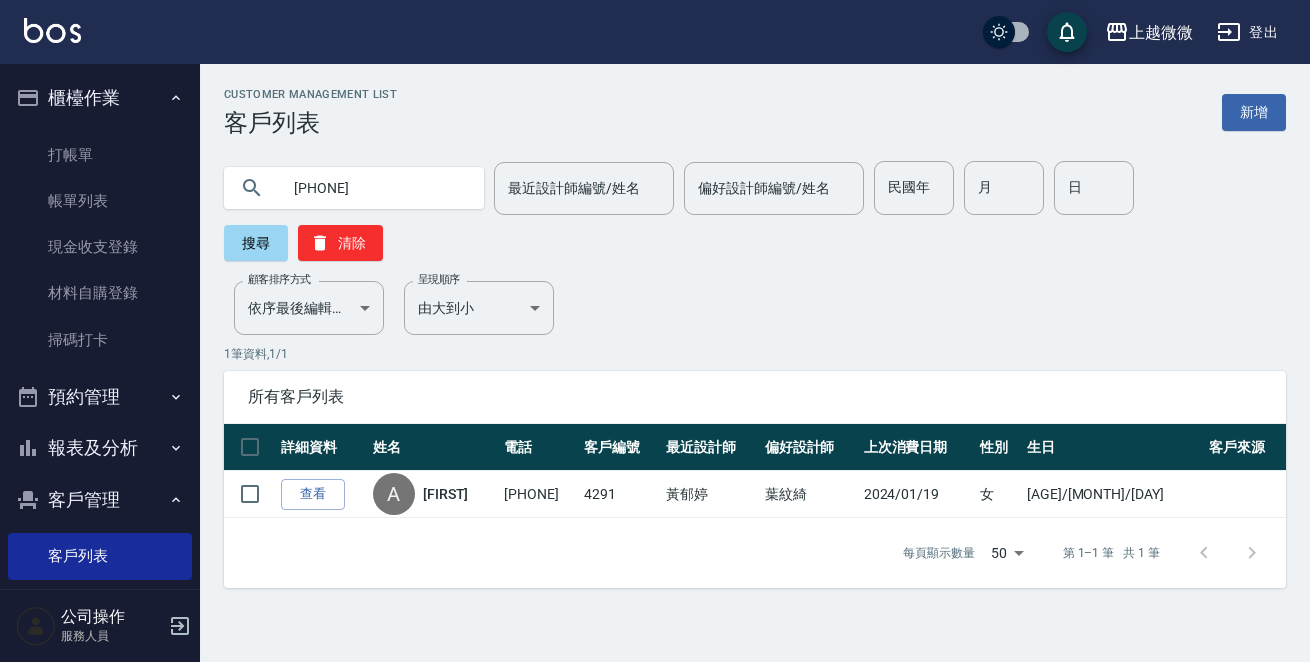 click at bounding box center [52, 30] 